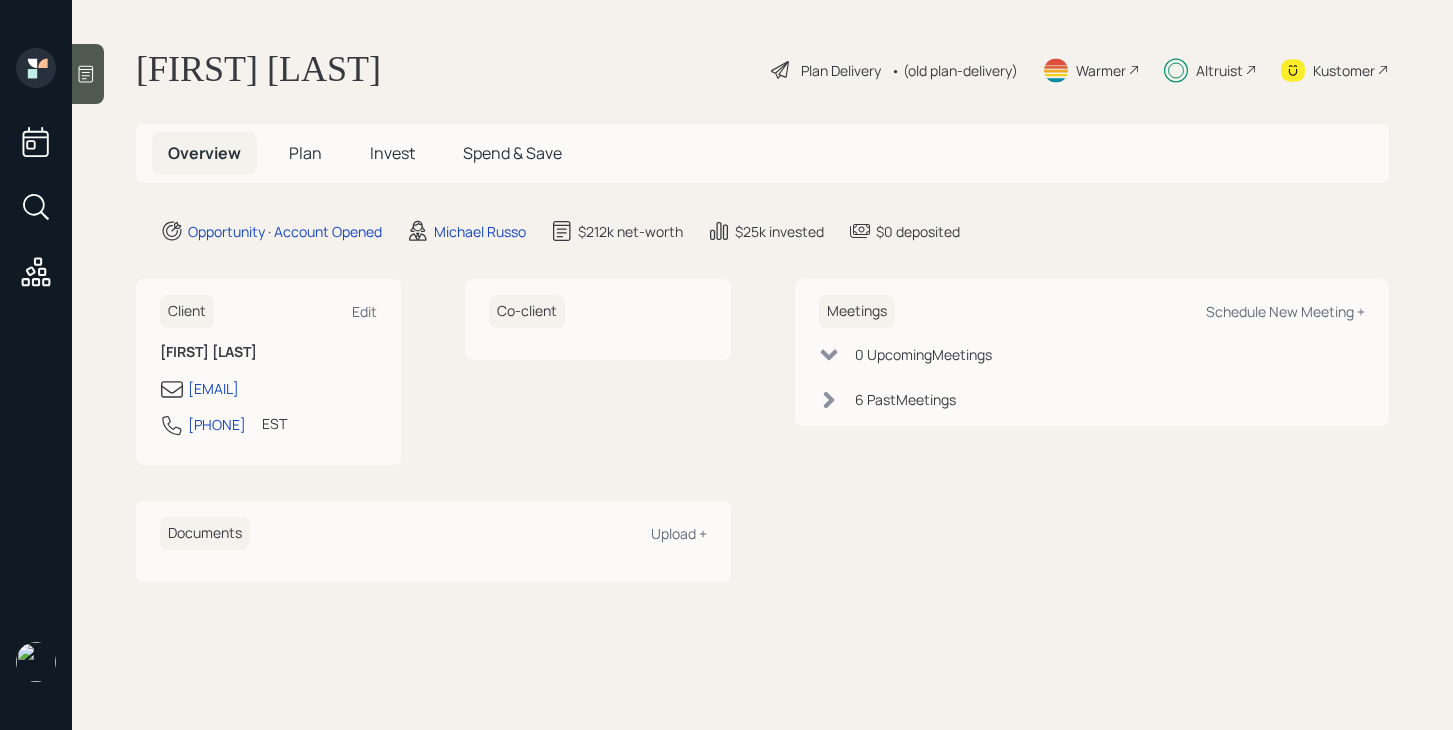 scroll, scrollTop: 0, scrollLeft: 0, axis: both 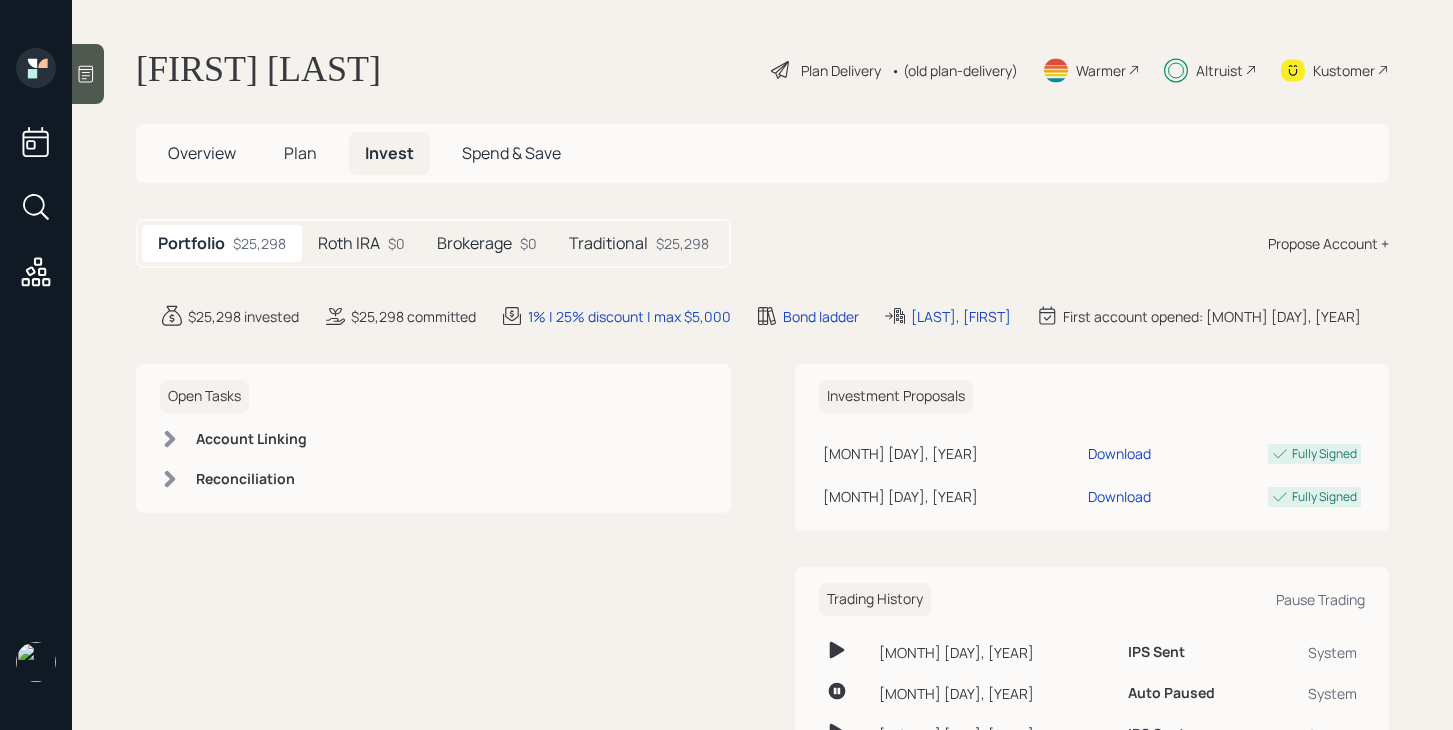 click on "Traditional" at bounding box center (349, 243) 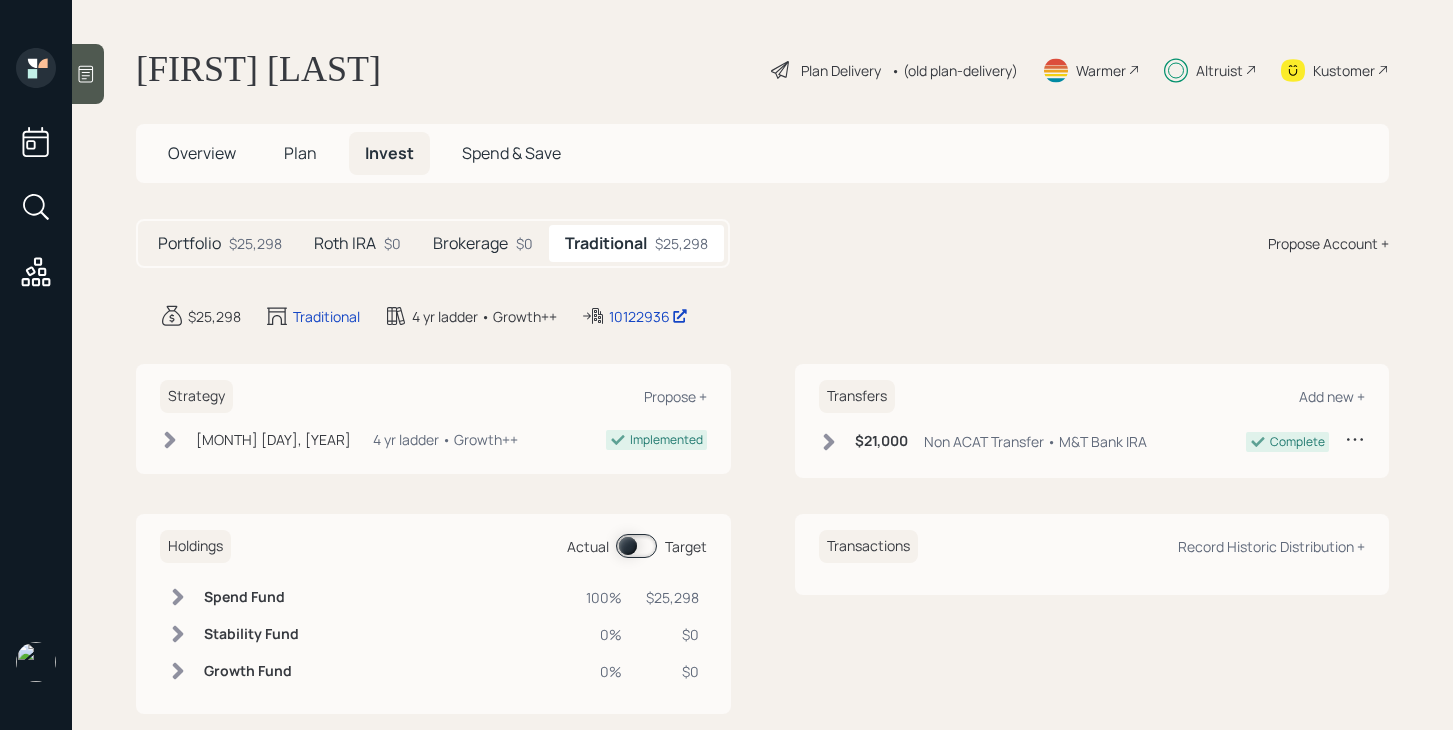 click on "Brokerage $0" at bounding box center [483, 243] 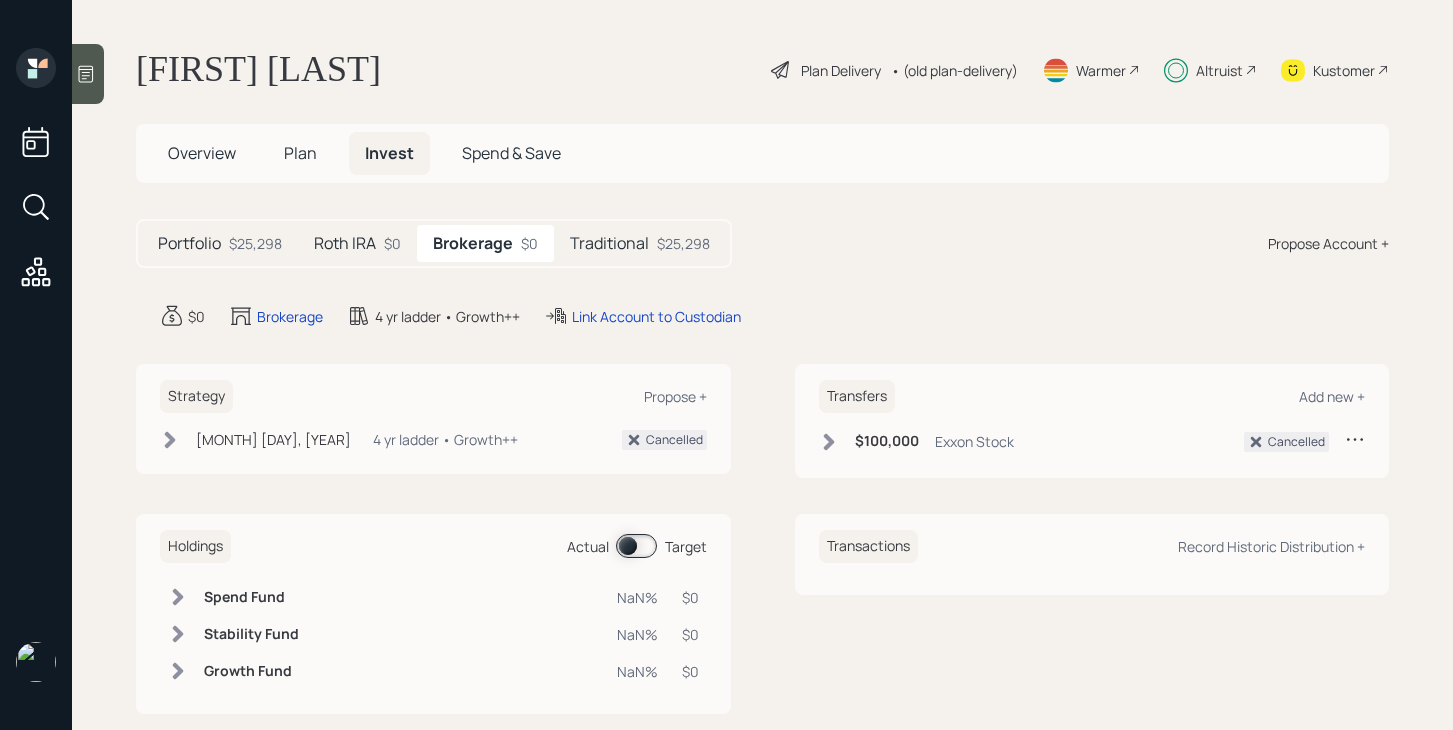 click on "Roth IRA" at bounding box center (189, 243) 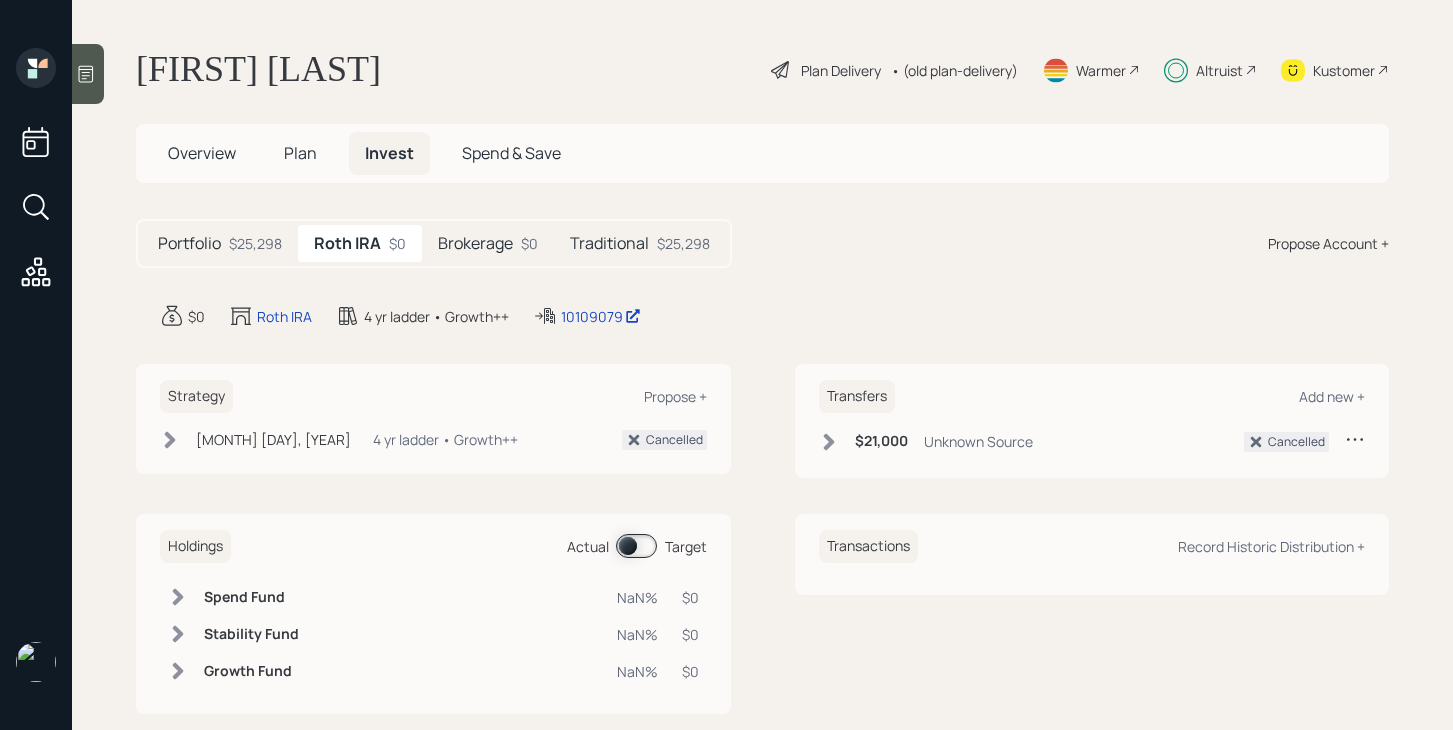 click on "Traditional" at bounding box center (189, 243) 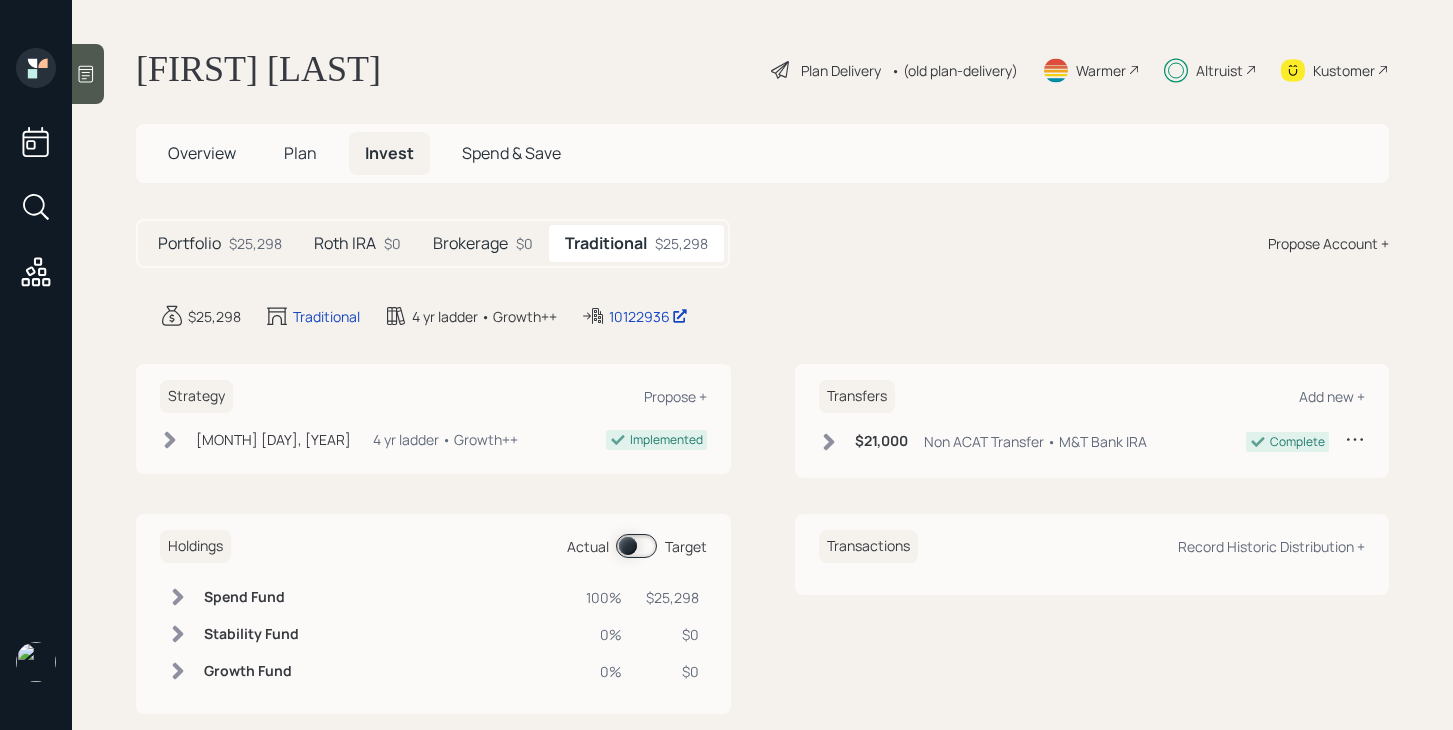 click at bounding box center [829, 442] 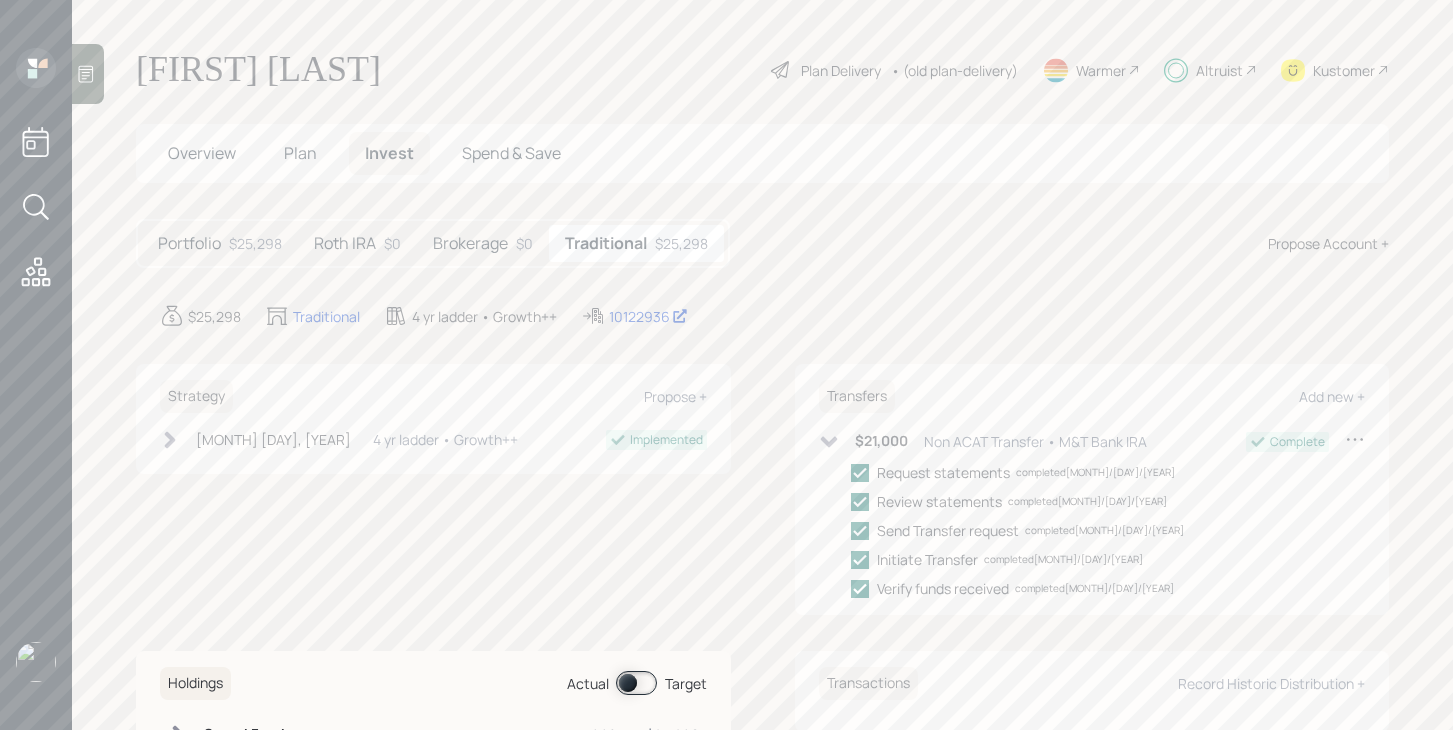 click at bounding box center [829, 442] 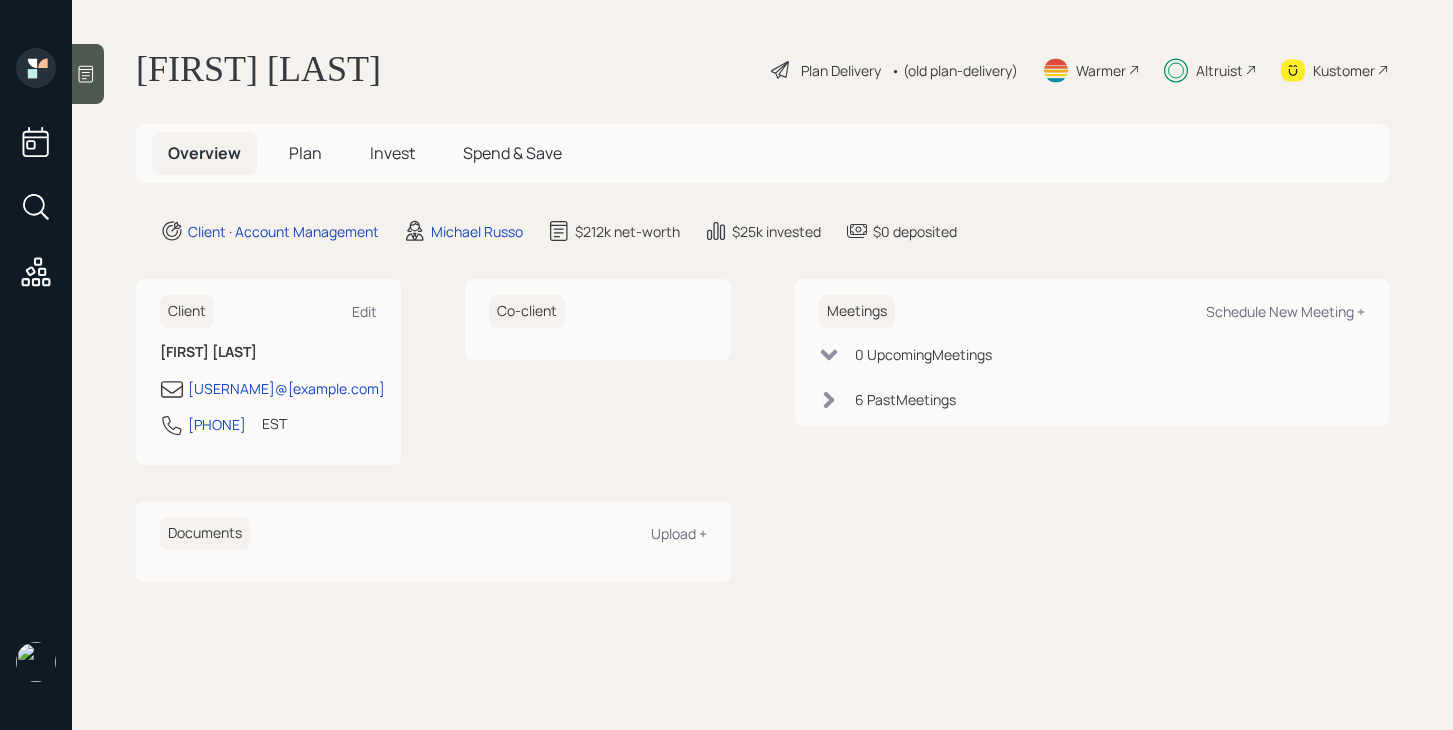 scroll, scrollTop: 0, scrollLeft: 0, axis: both 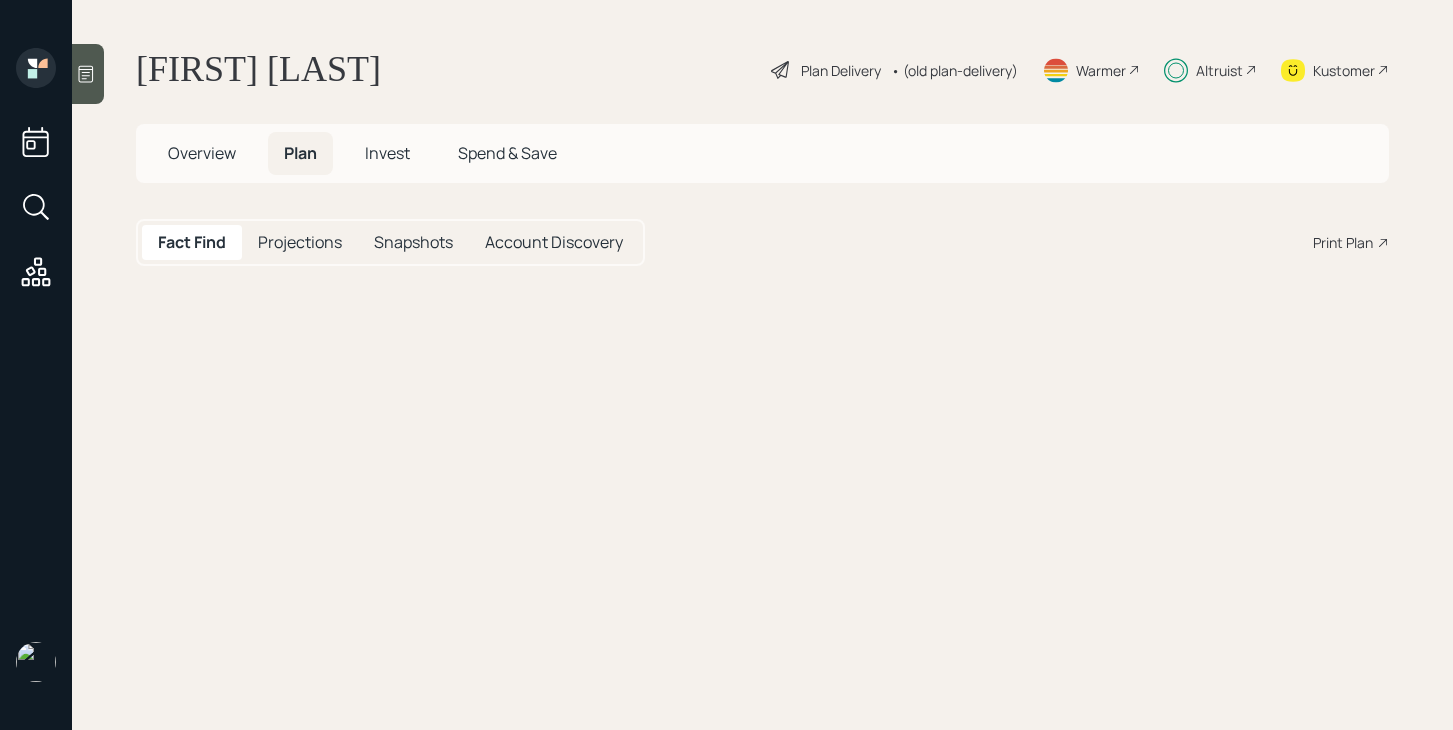 click on "Invest" at bounding box center (202, 153) 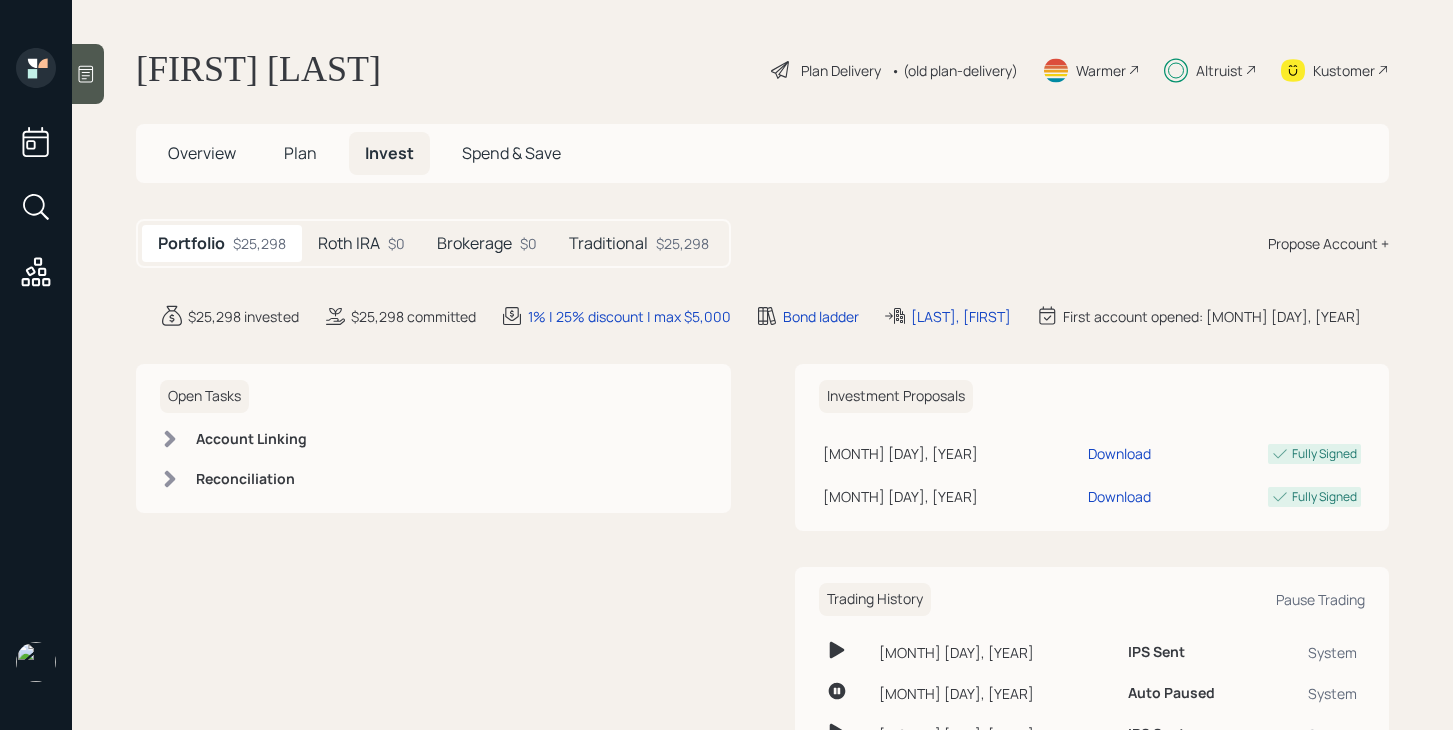 click on "Traditional" at bounding box center [349, 243] 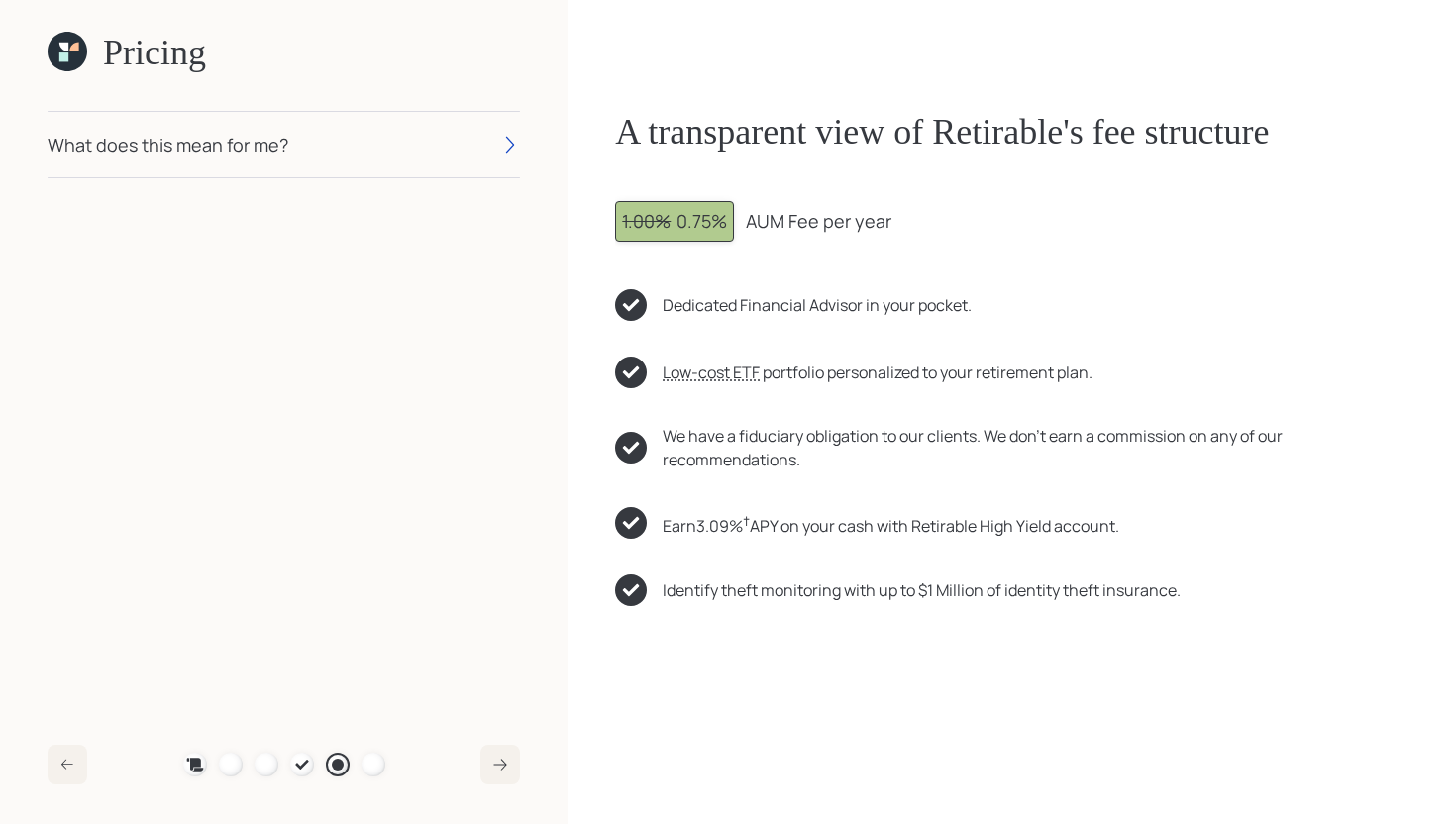 scroll, scrollTop: 0, scrollLeft: 0, axis: both 